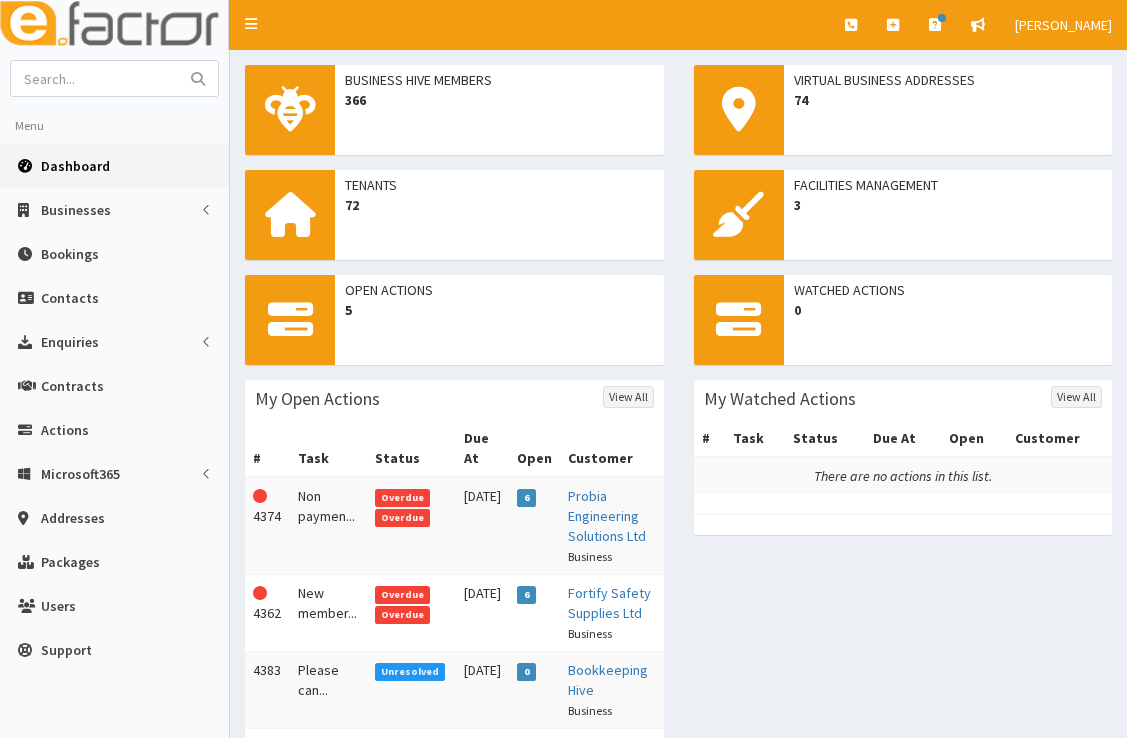 scroll, scrollTop: 0, scrollLeft: 0, axis: both 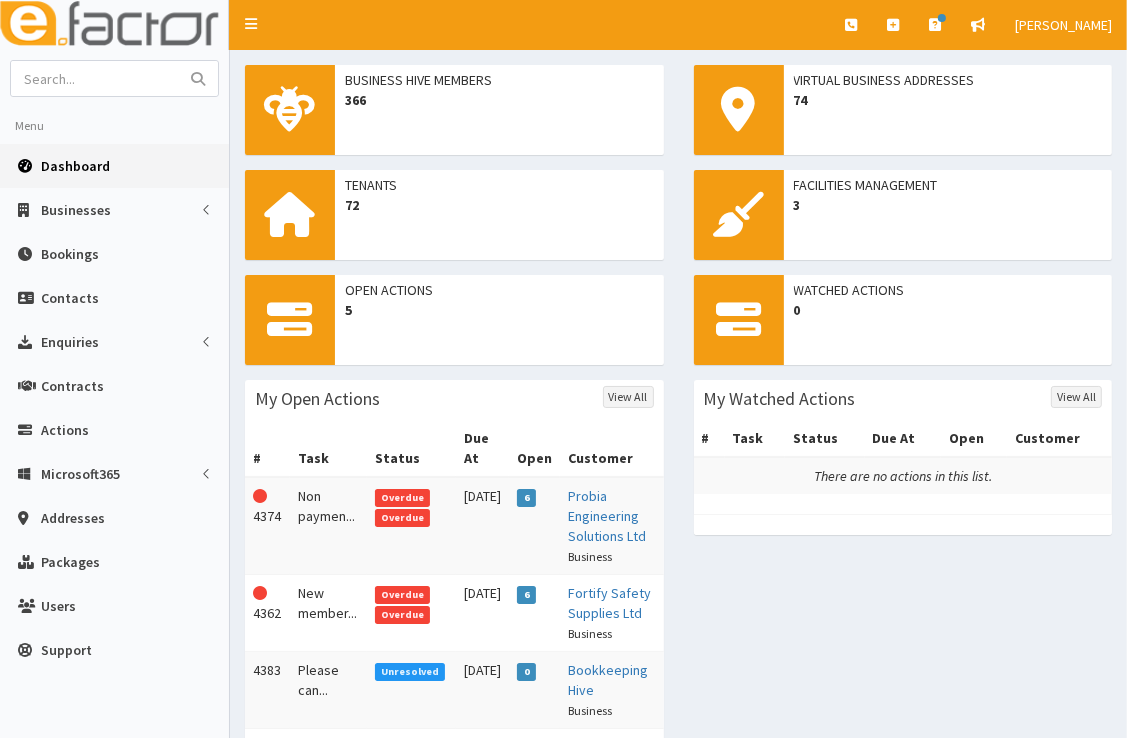 click on "Dashboard" at bounding box center (114, 166) 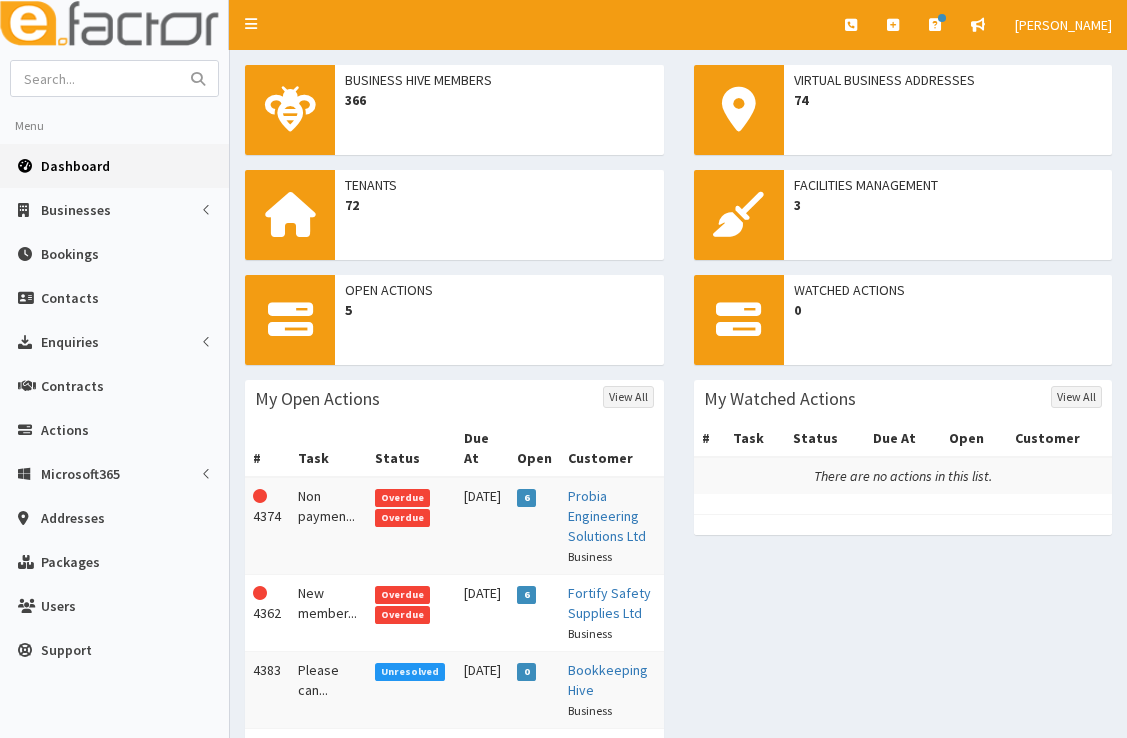 scroll, scrollTop: 0, scrollLeft: 0, axis: both 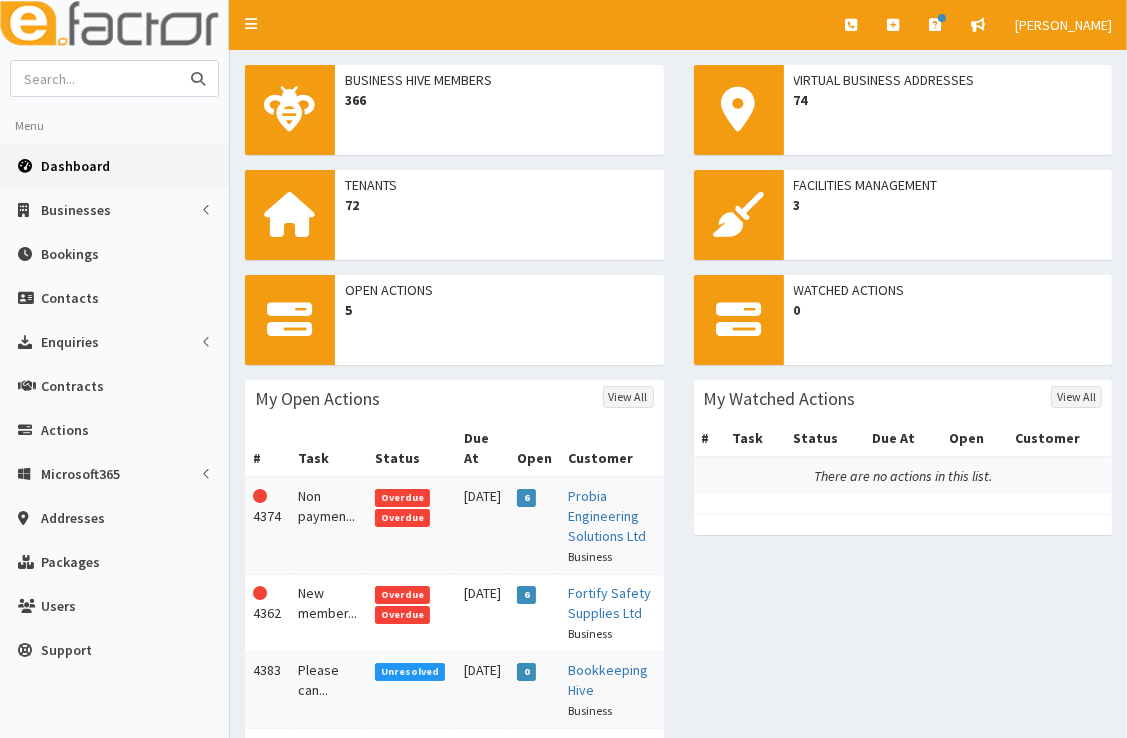 click at bounding box center [95, 78] 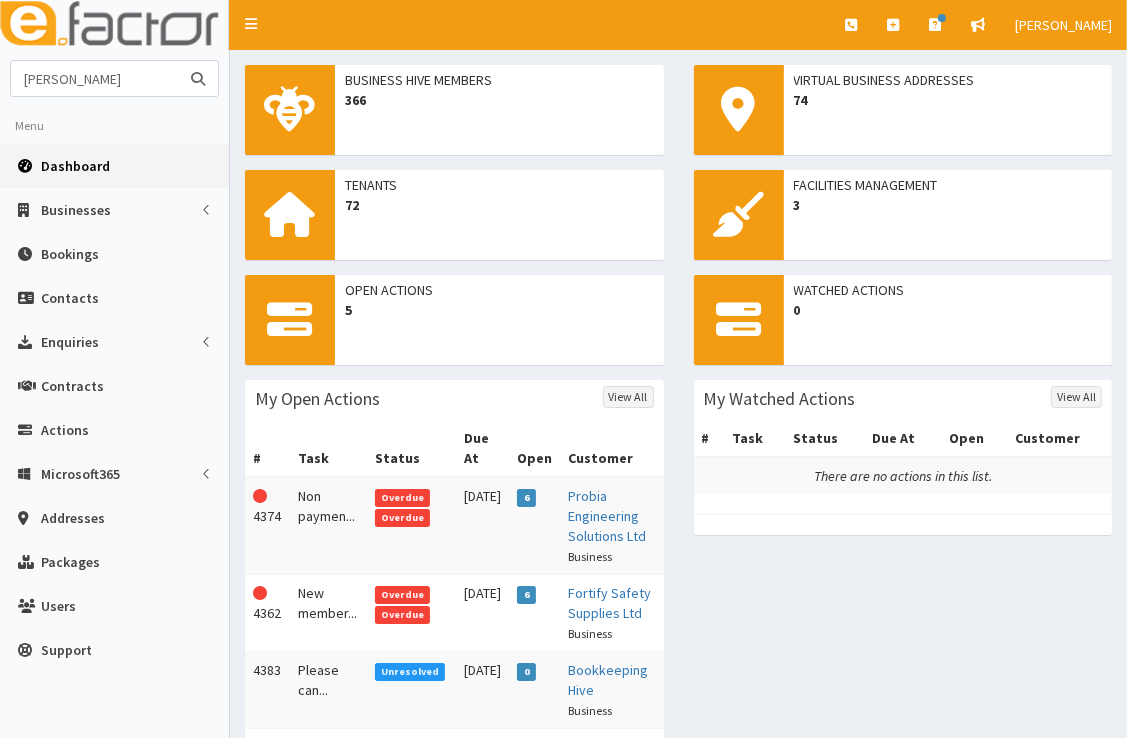 type on "adam" 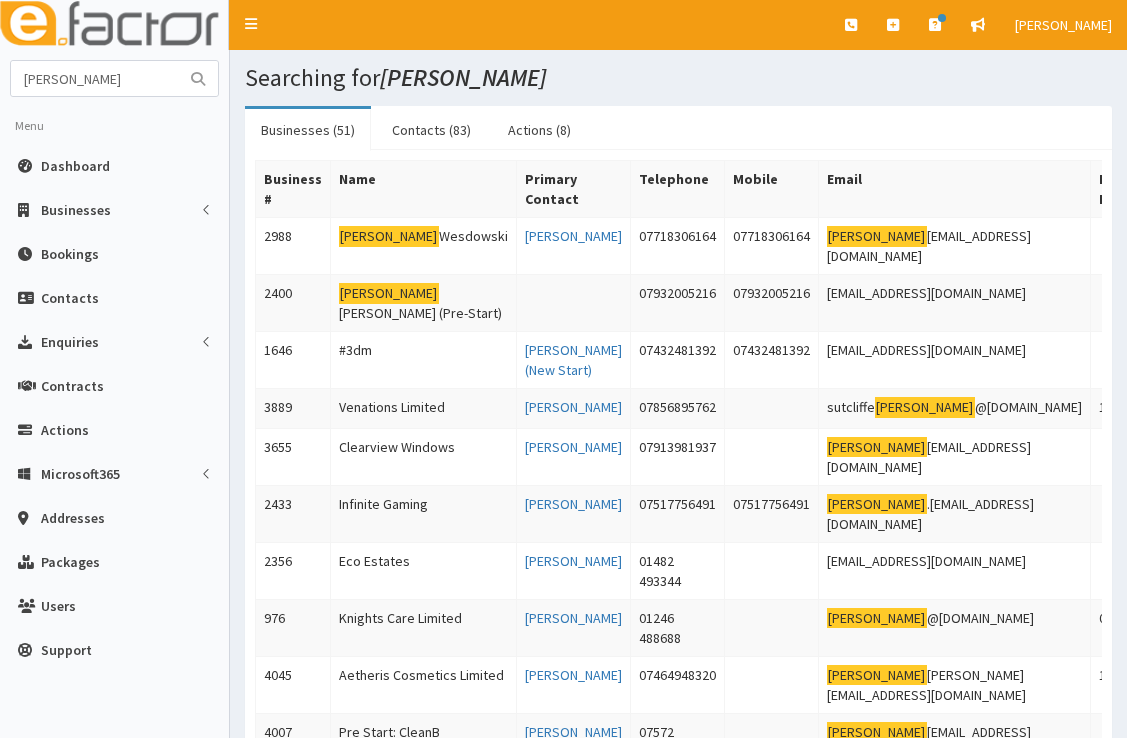 scroll, scrollTop: 0, scrollLeft: 0, axis: both 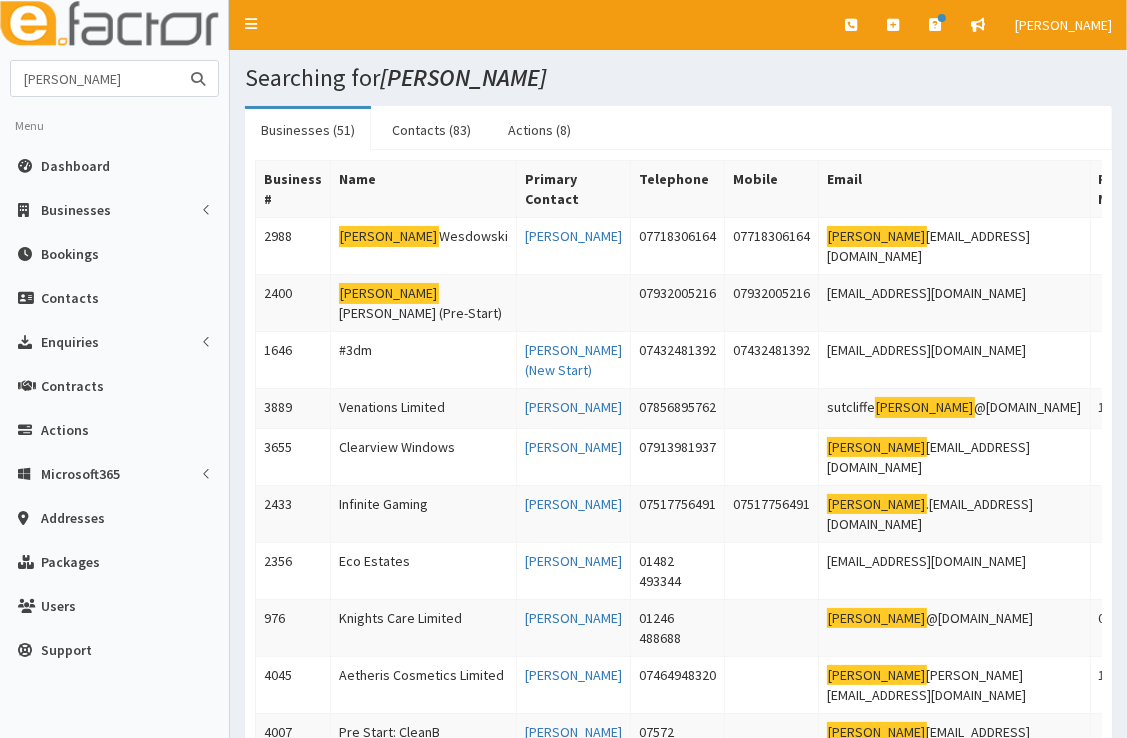 drag, startPoint x: 85, startPoint y: 85, endPoint x: -4, endPoint y: 85, distance: 89 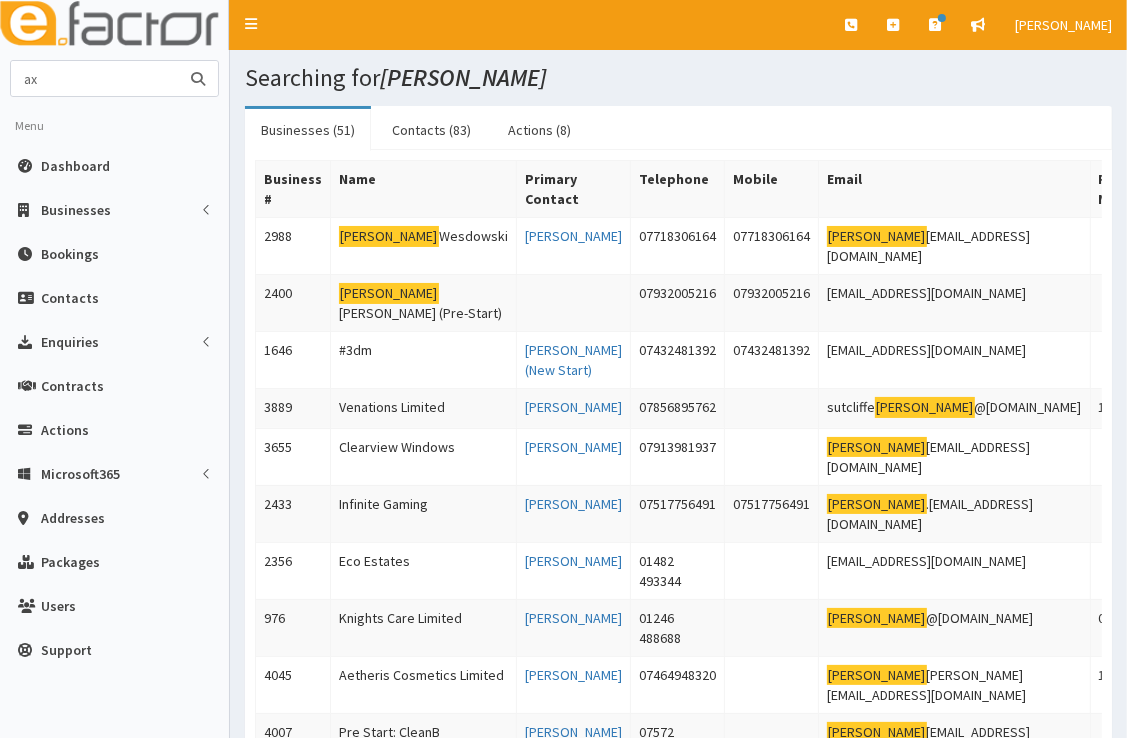 type on "ax" 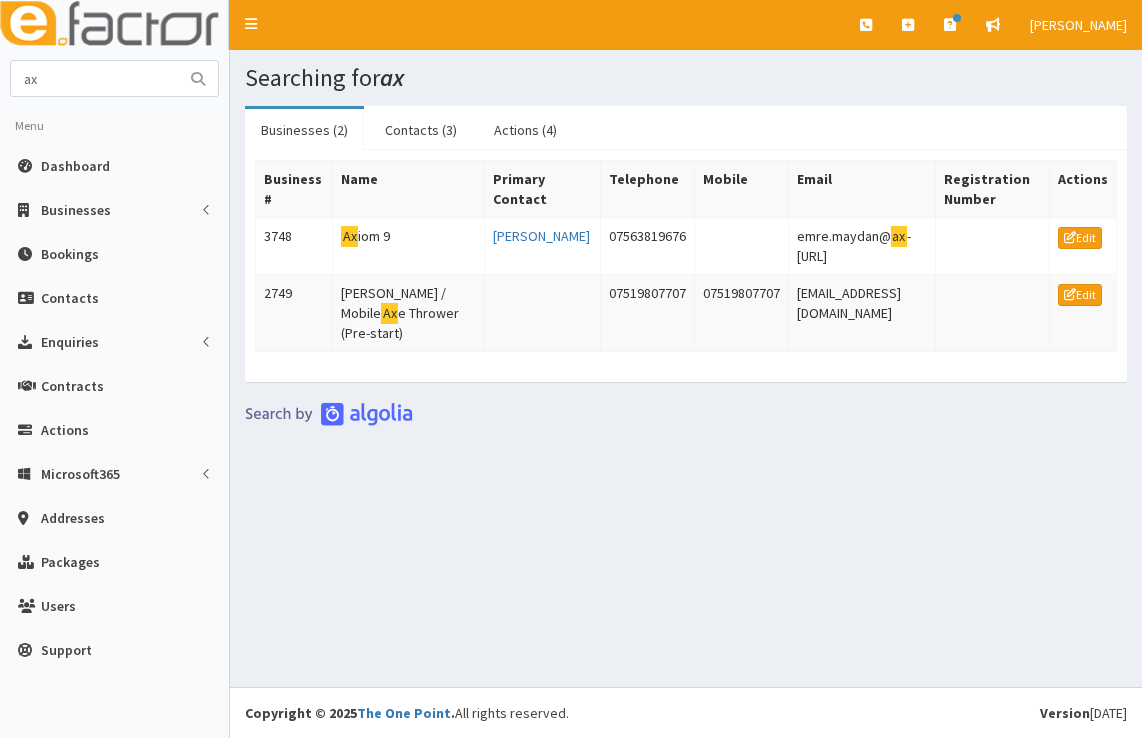 scroll, scrollTop: 0, scrollLeft: 0, axis: both 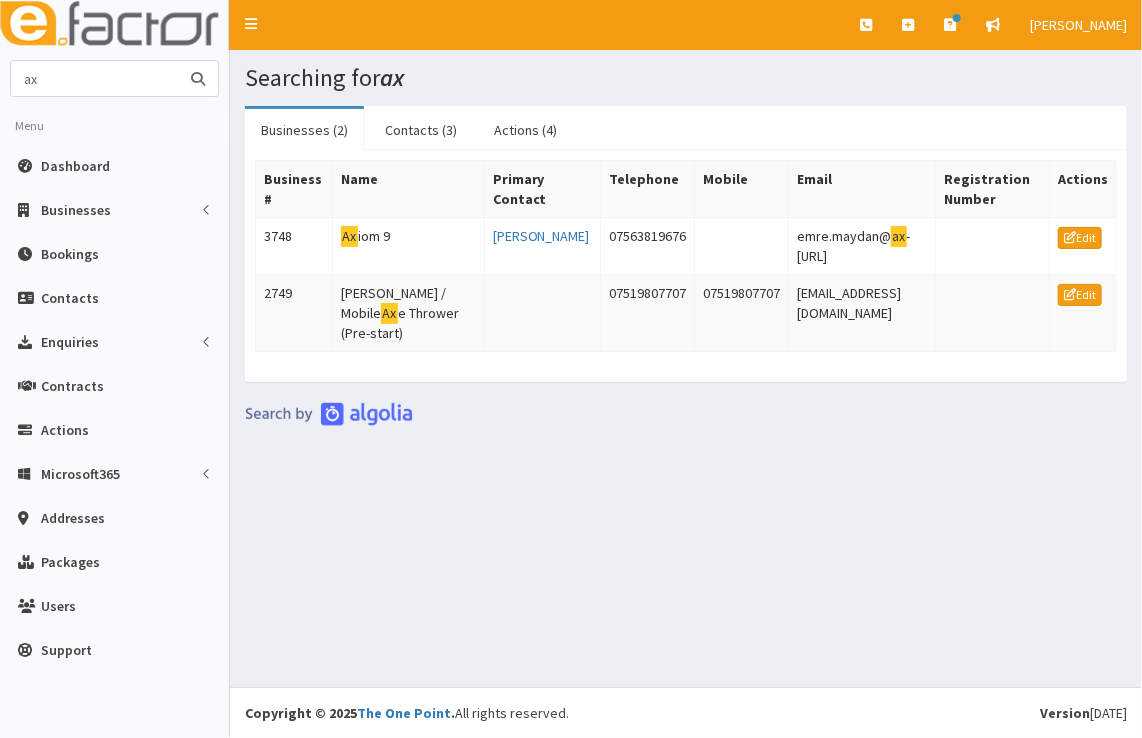 click on "ax" at bounding box center (95, 78) 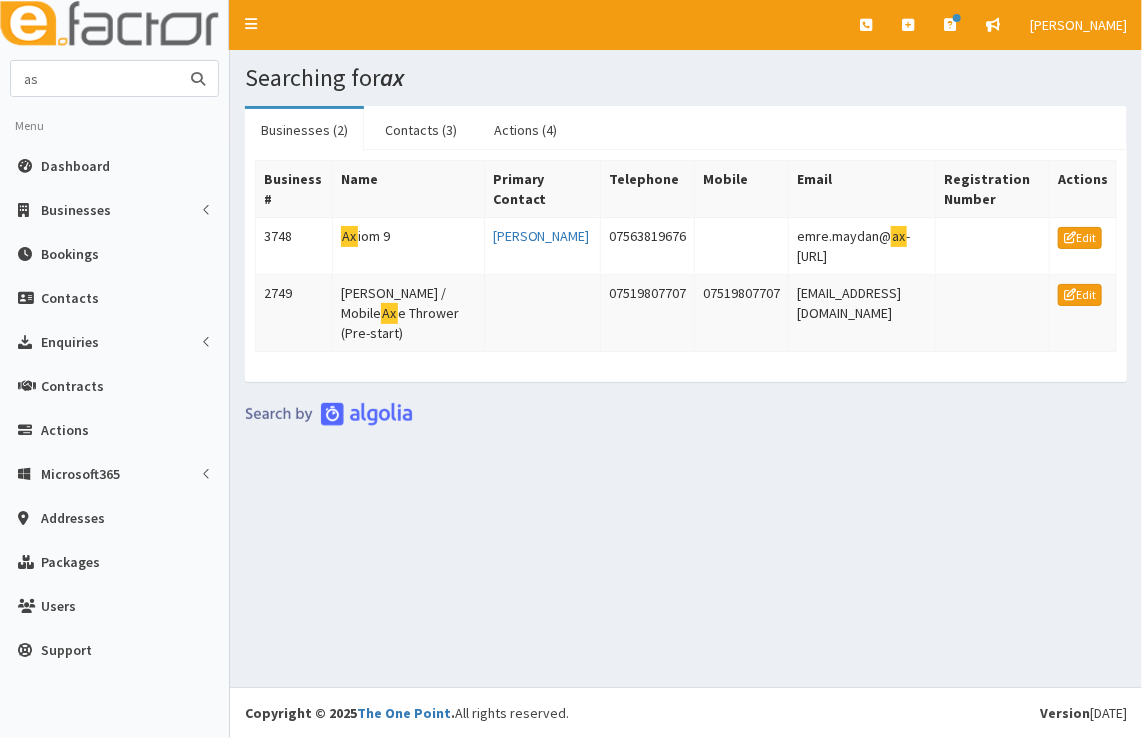 type on "as" 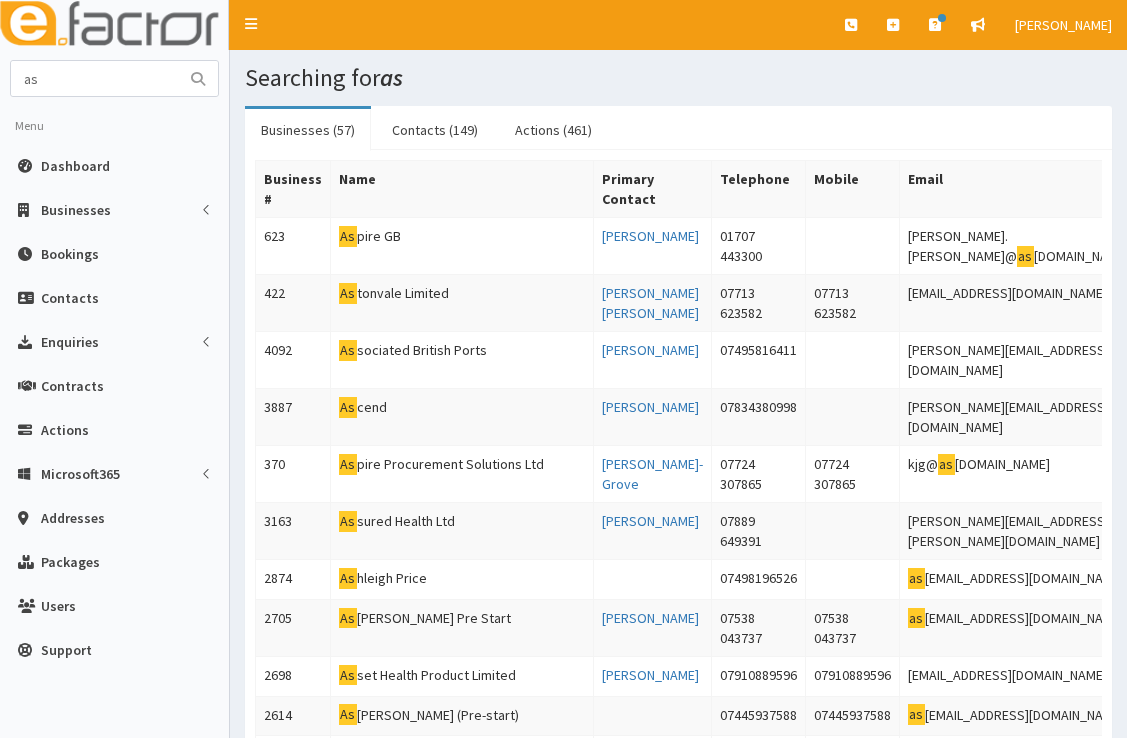 scroll, scrollTop: 0, scrollLeft: 0, axis: both 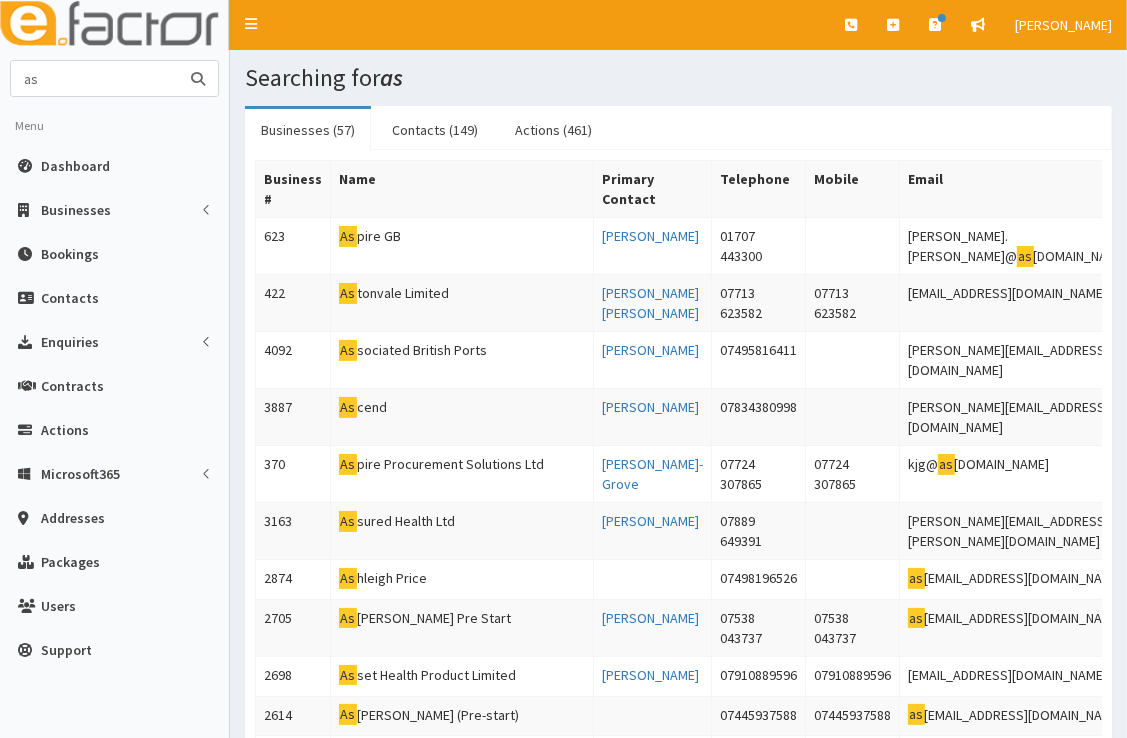 click on "as" at bounding box center (95, 78) 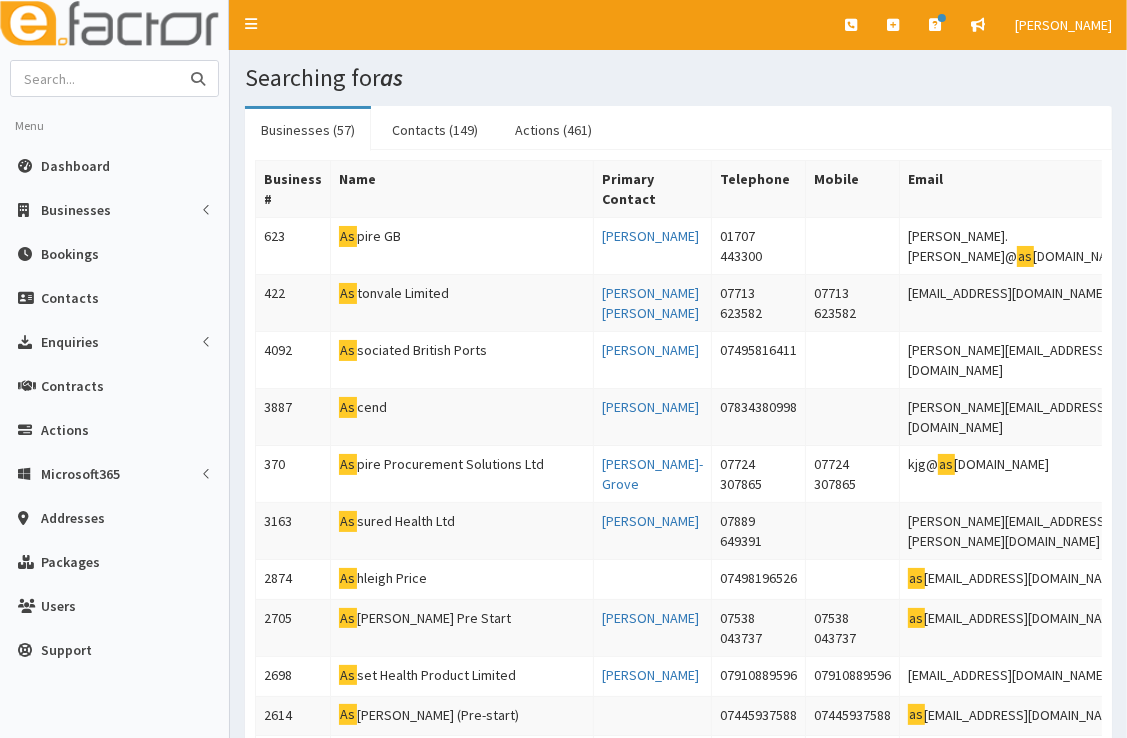 paste on "Aetheris" 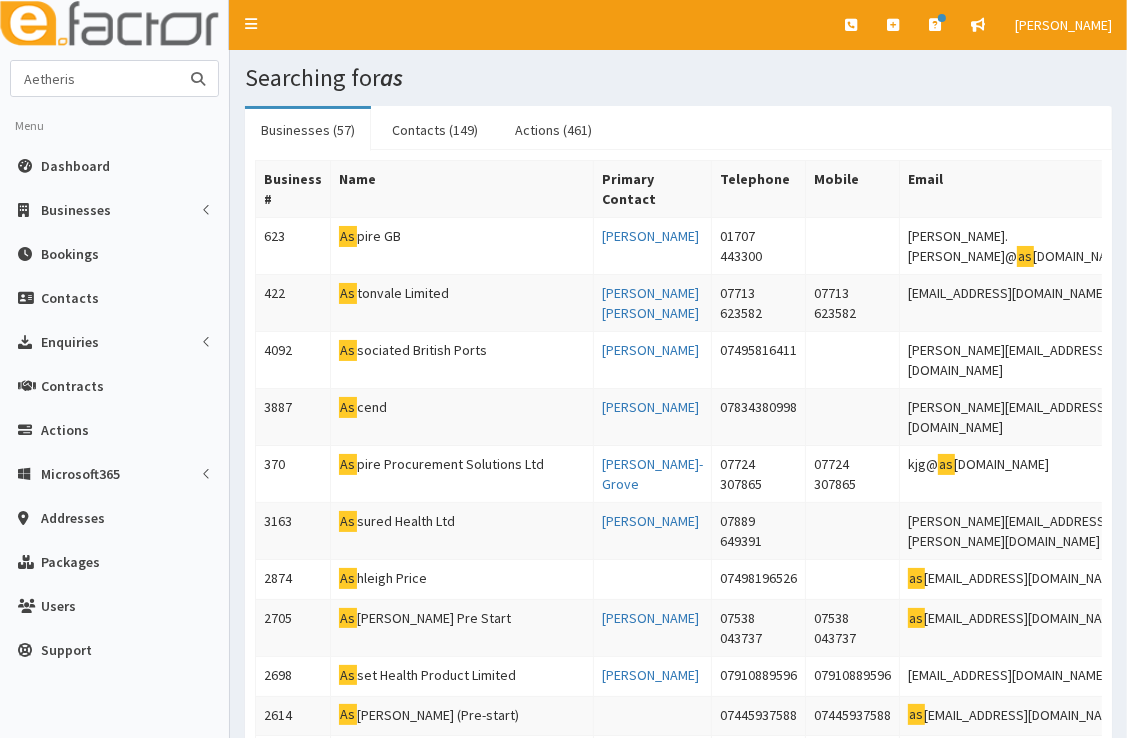 type on "Aetheris" 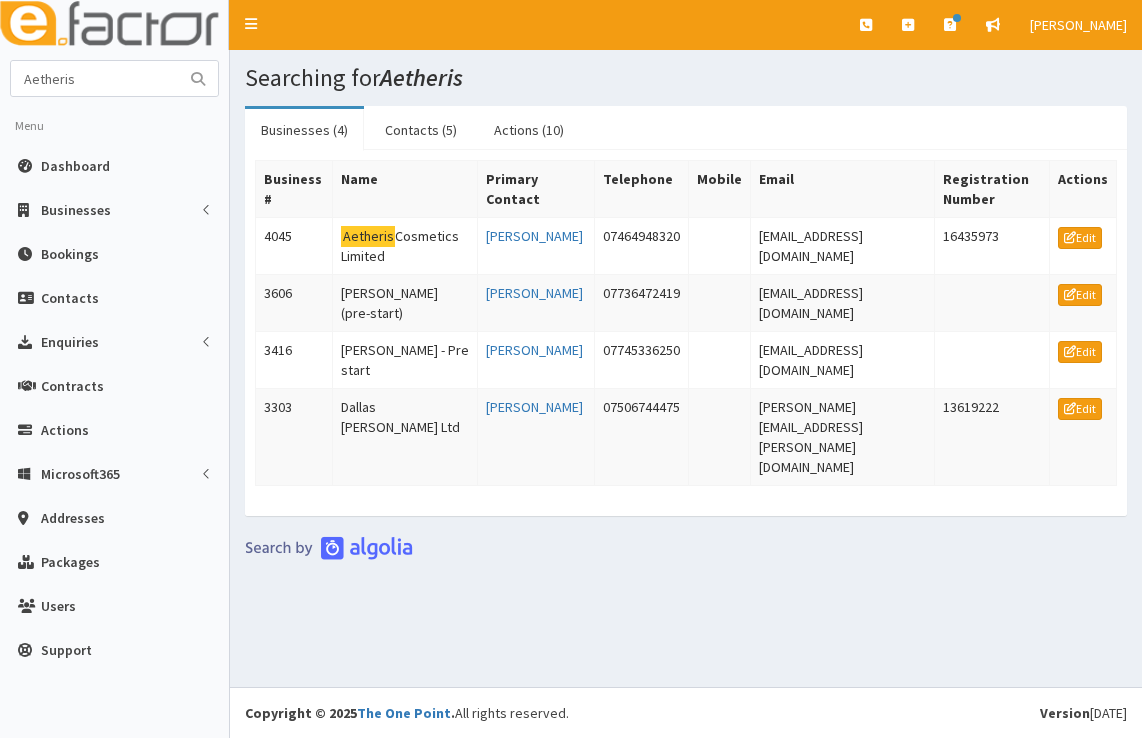 scroll, scrollTop: 0, scrollLeft: 0, axis: both 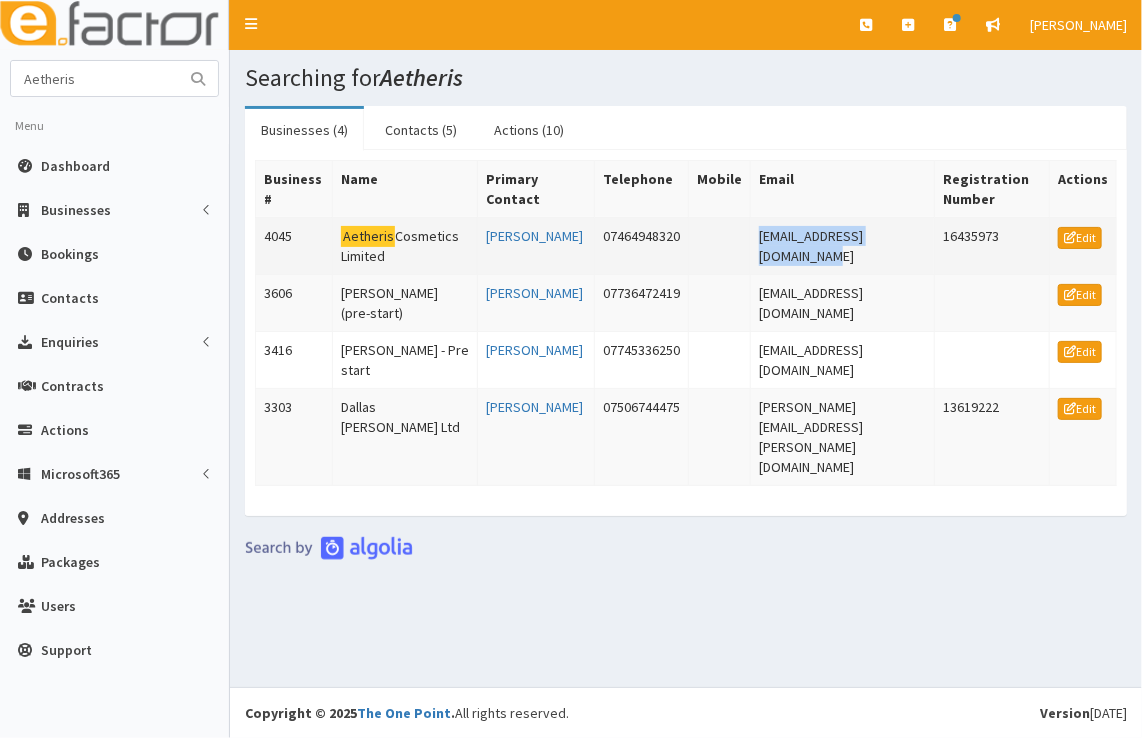 drag, startPoint x: 904, startPoint y: 238, endPoint x: 725, endPoint y: 250, distance: 179.40178 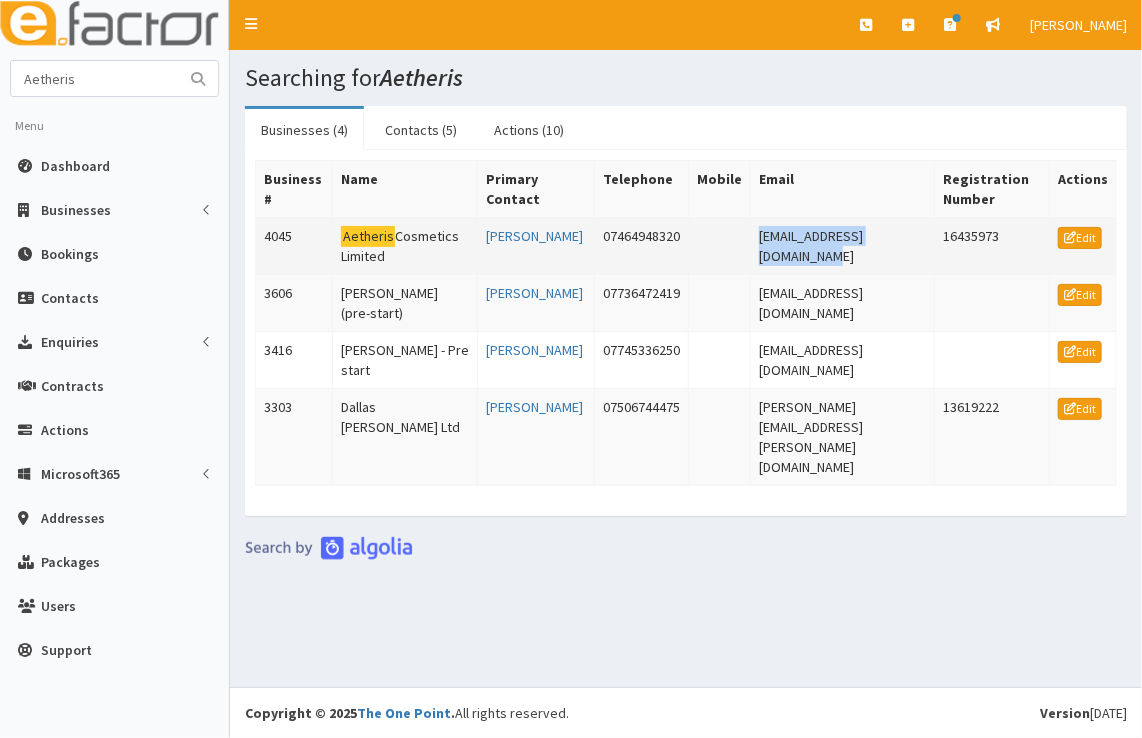 click on "[EMAIL_ADDRESS][DOMAIN_NAME]" at bounding box center [843, 246] 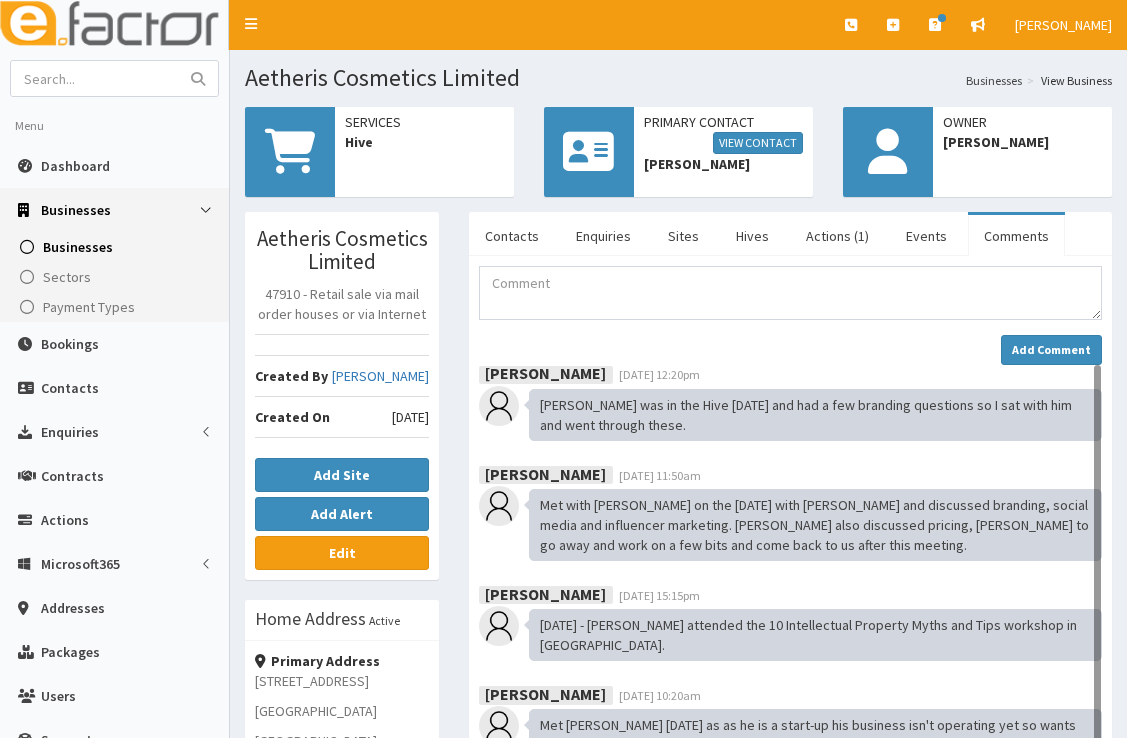 scroll, scrollTop: 0, scrollLeft: 0, axis: both 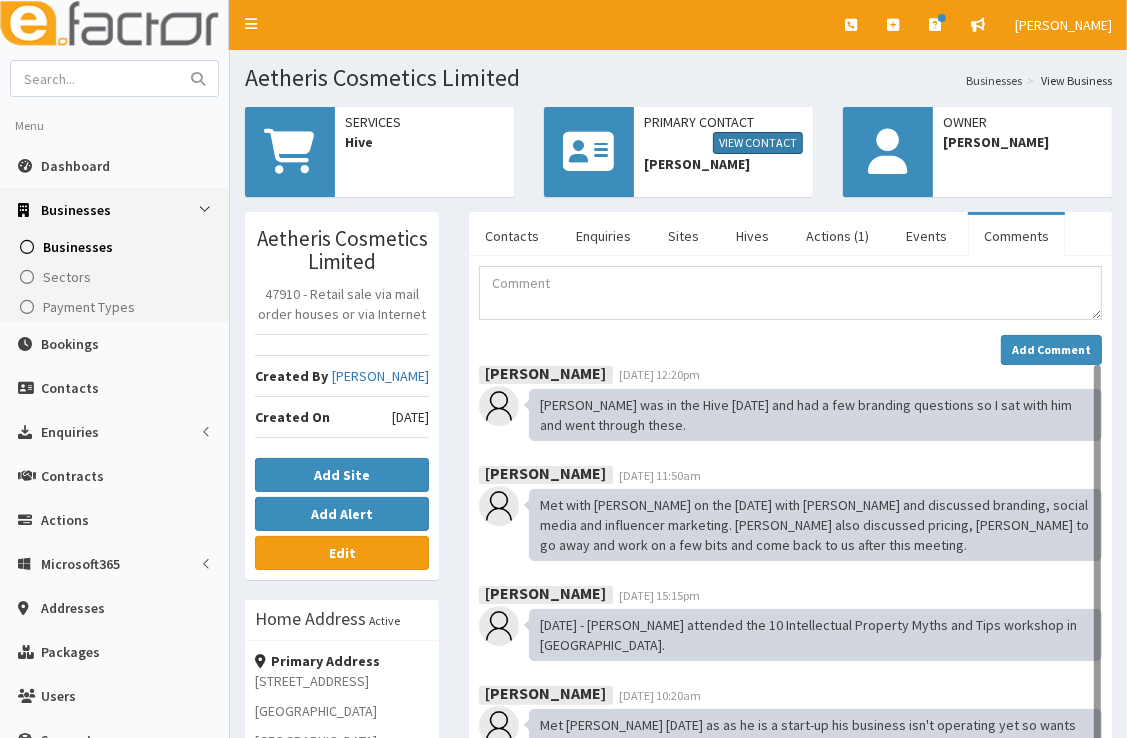 click on "View Contact" at bounding box center [758, 143] 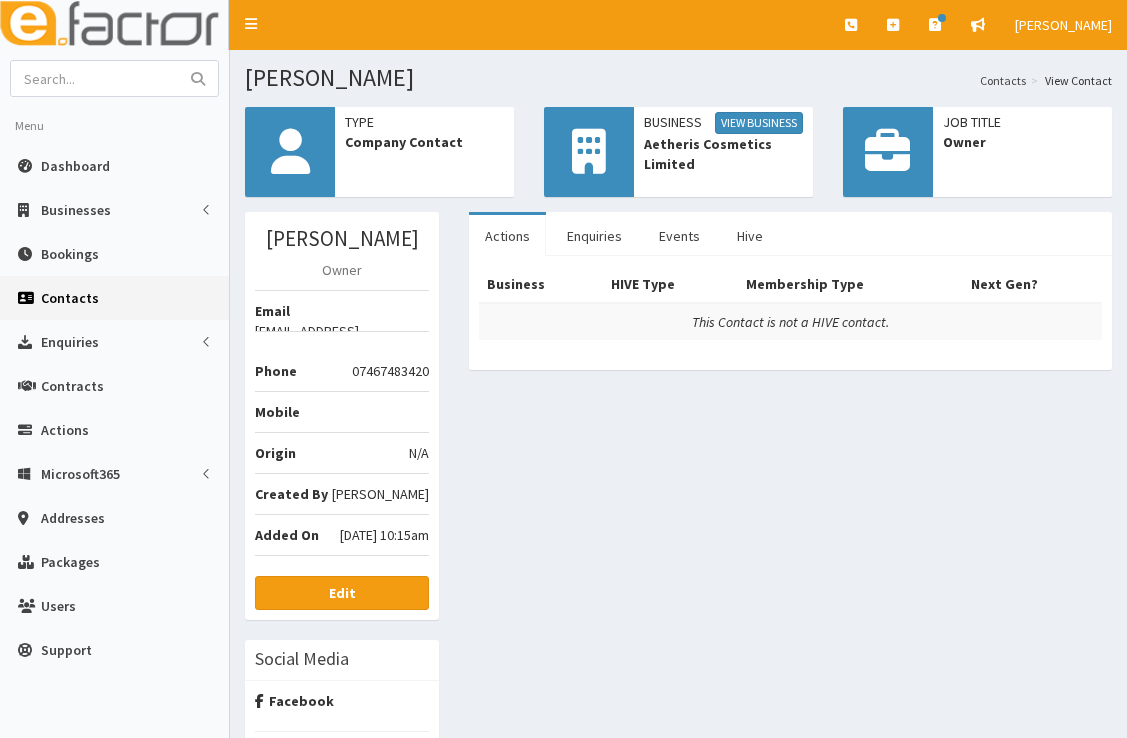 scroll, scrollTop: 0, scrollLeft: 0, axis: both 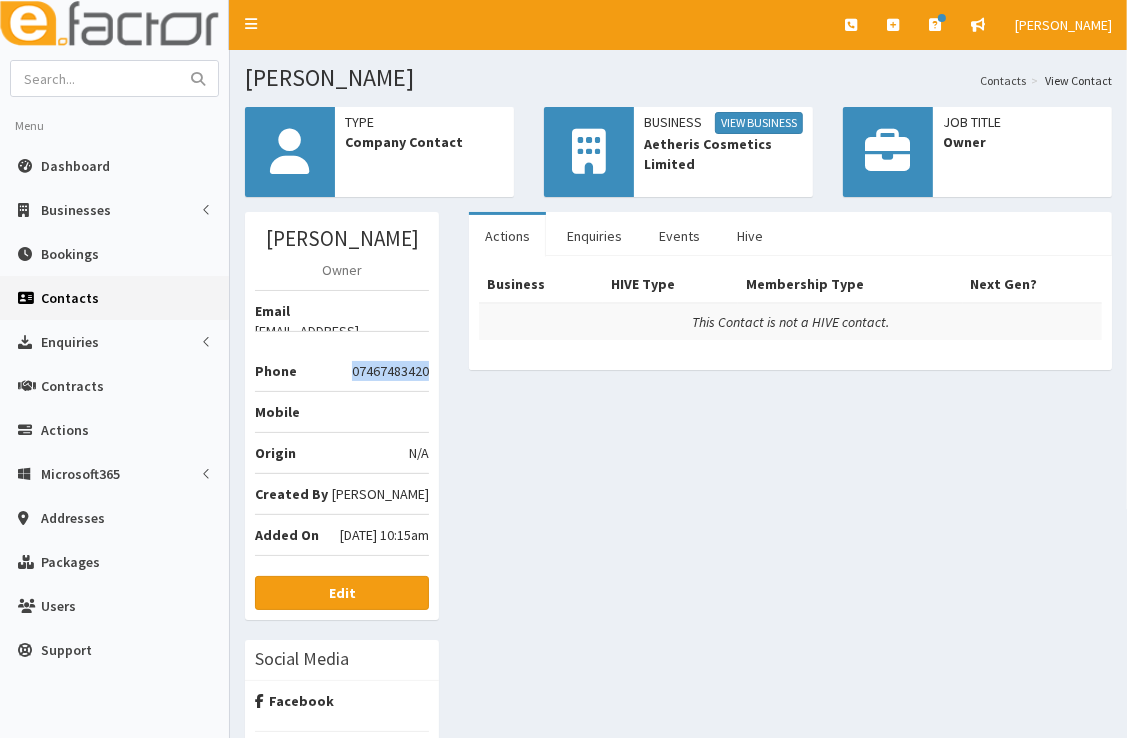 drag, startPoint x: 428, startPoint y: 348, endPoint x: 309, endPoint y: 356, distance: 119.26861 